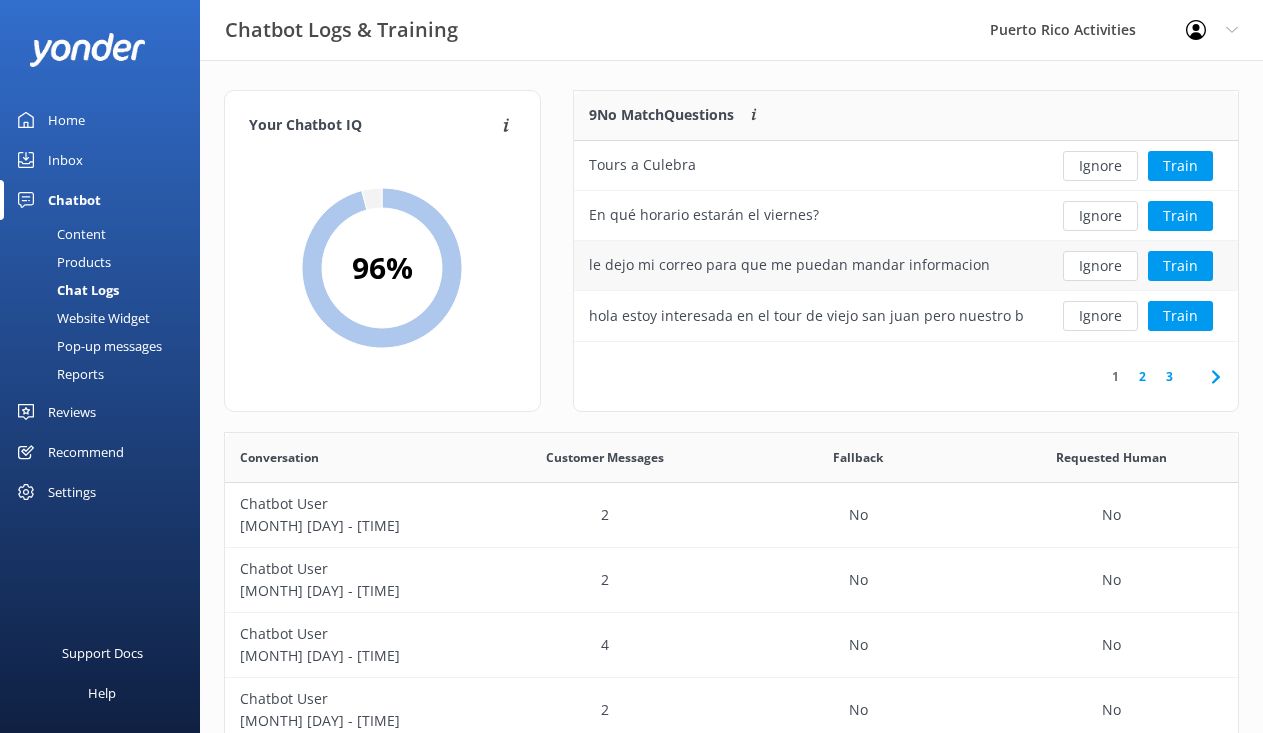 scroll, scrollTop: 0, scrollLeft: 0, axis: both 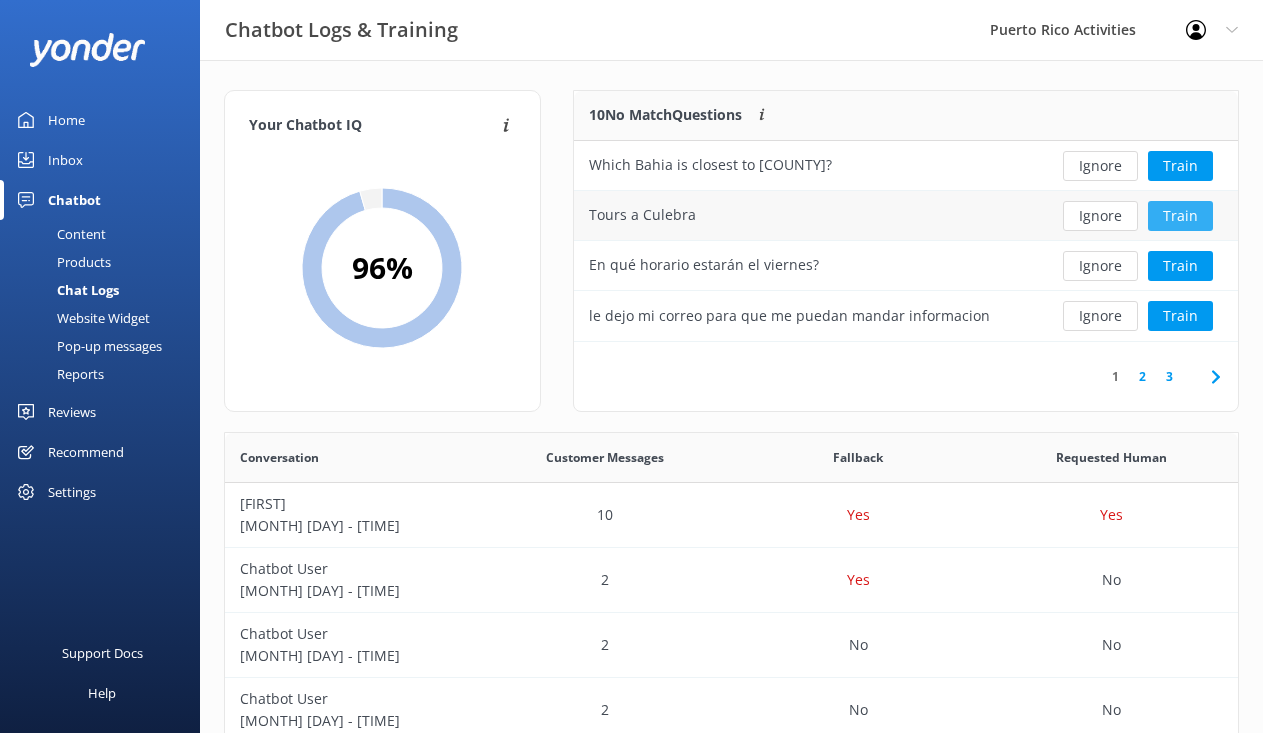 click on "Train" at bounding box center [1180, 216] 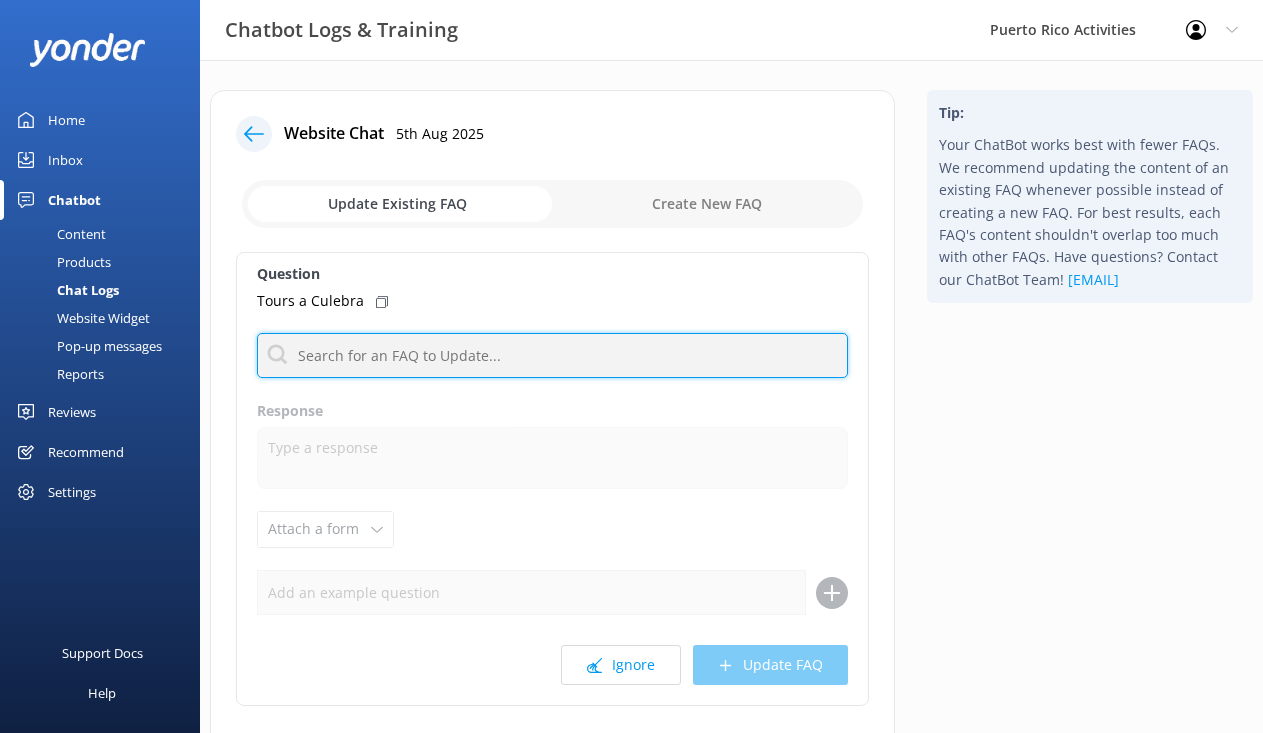 click at bounding box center [552, 355] 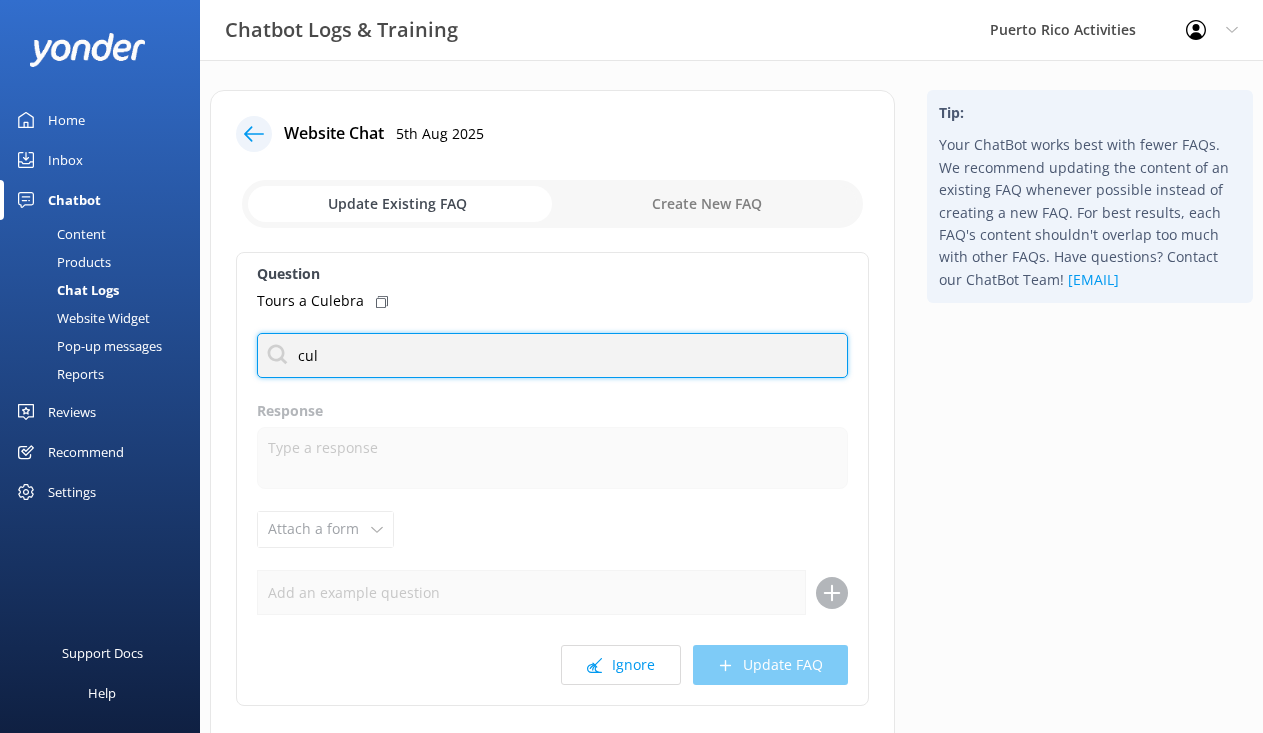 type on "cule" 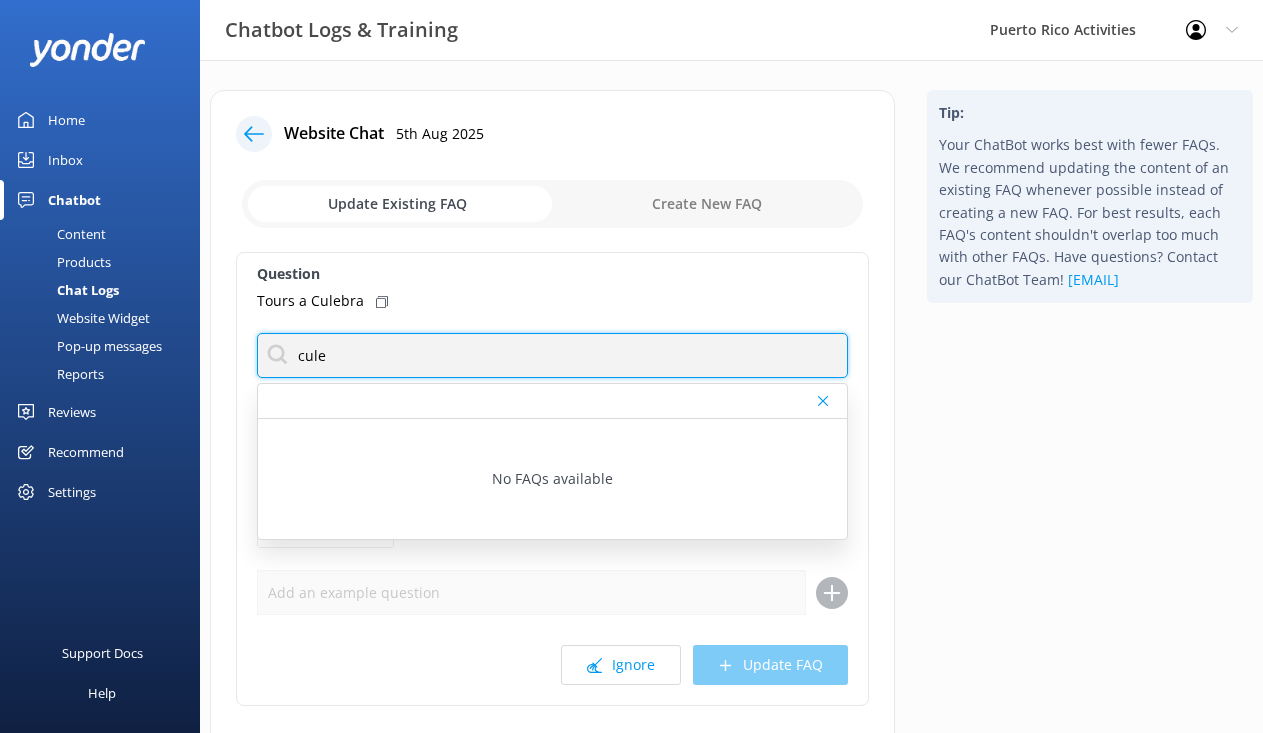 click on "cule" at bounding box center (552, 355) 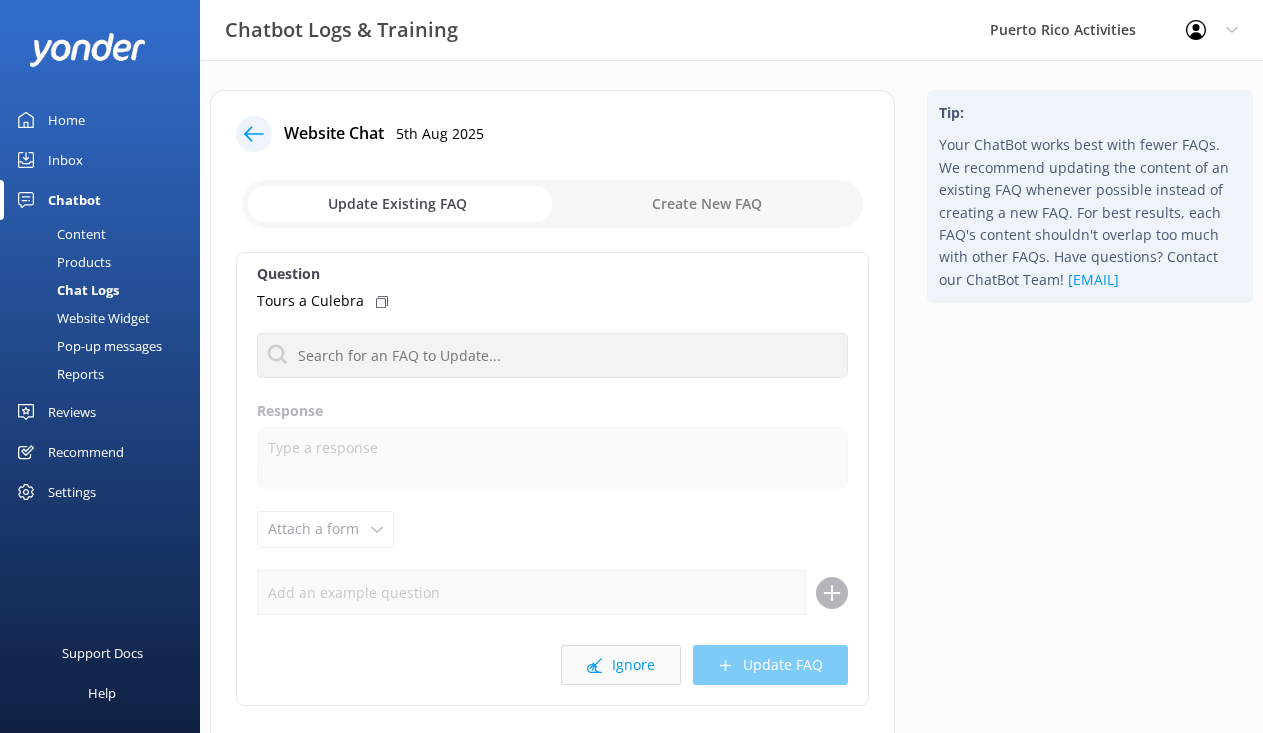 click on "Ignore" at bounding box center (621, 665) 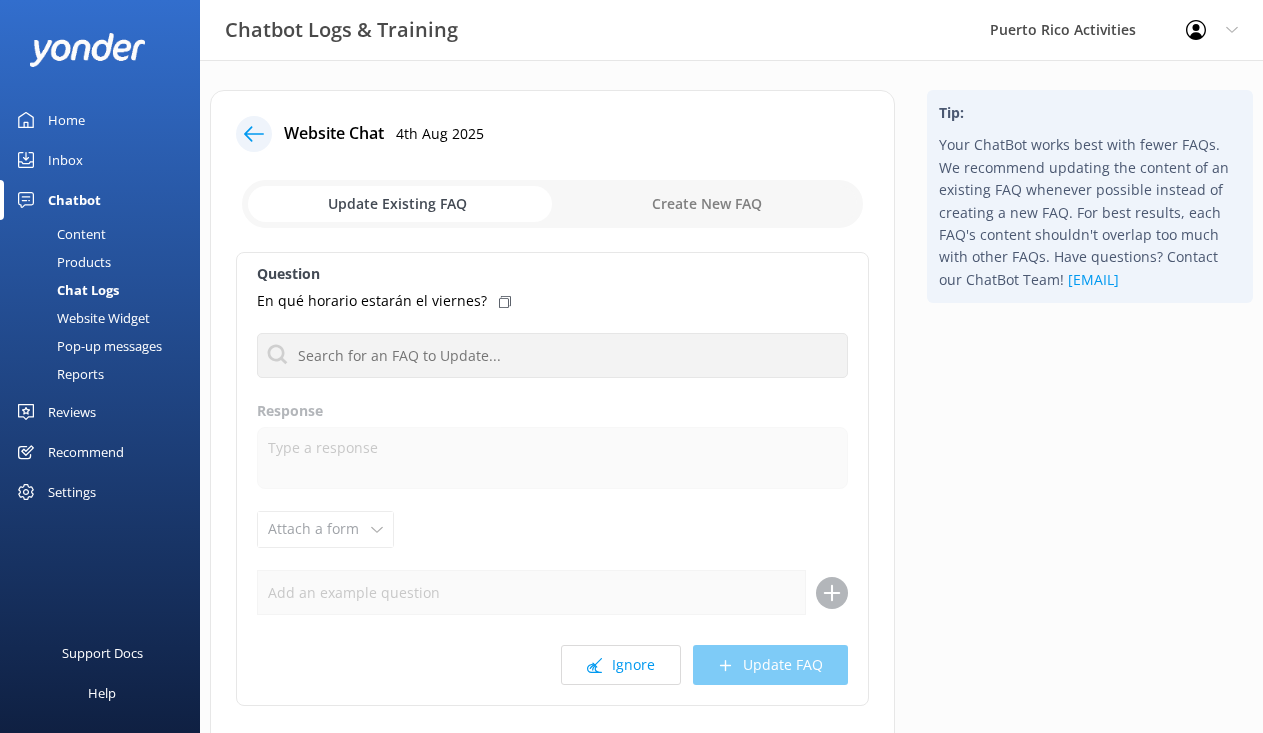 click at bounding box center (260, 134) 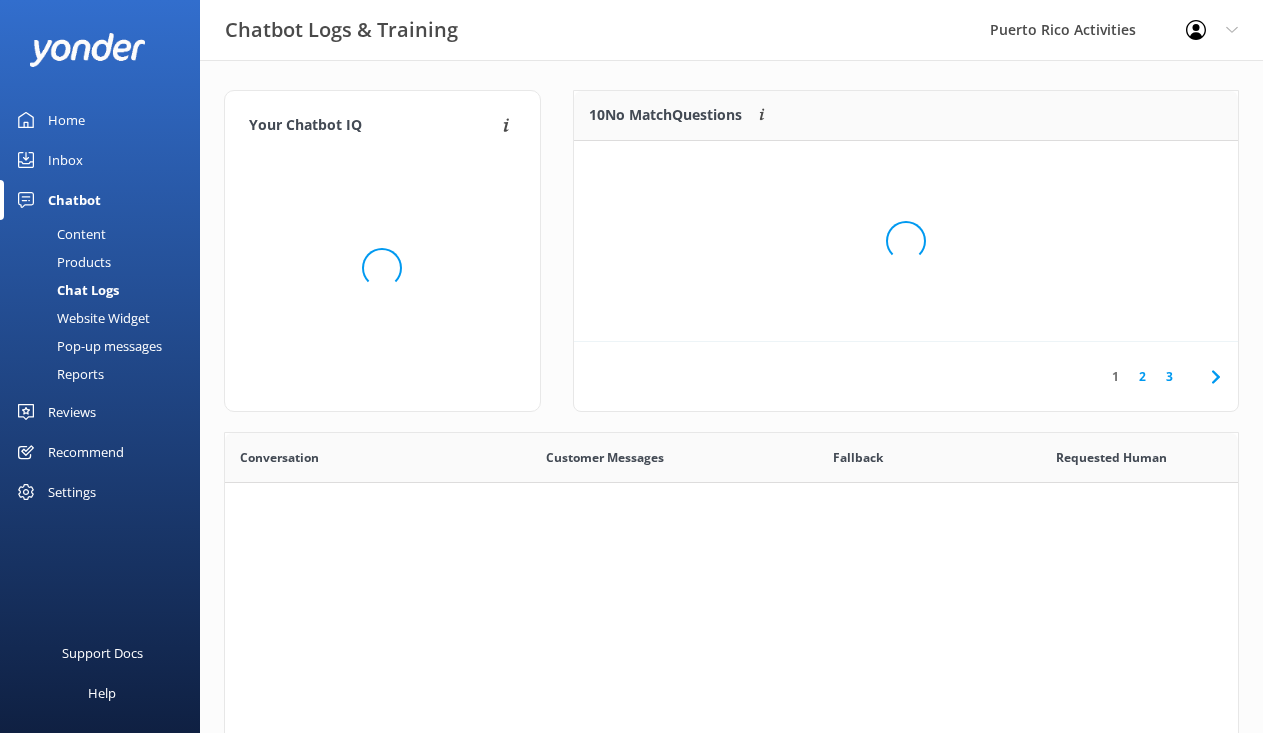 scroll, scrollTop: 1, scrollLeft: 1, axis: both 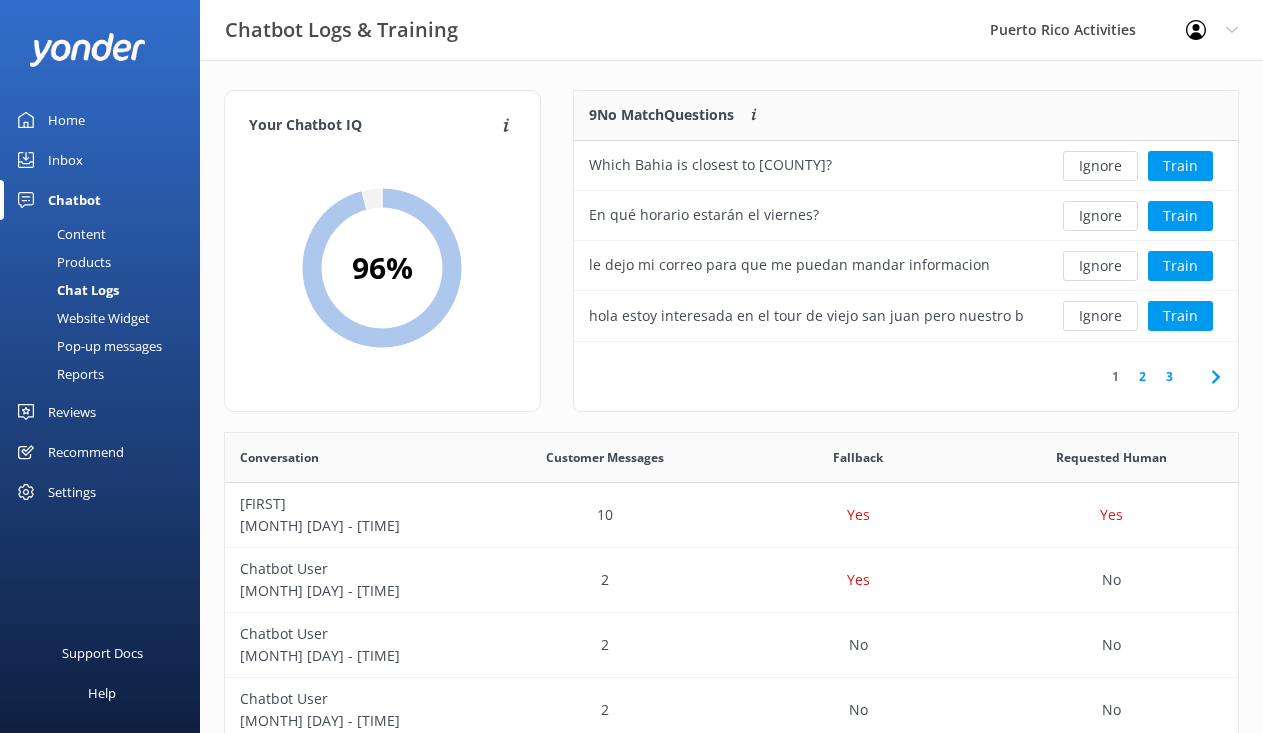 click on "2" at bounding box center [1142, 376] 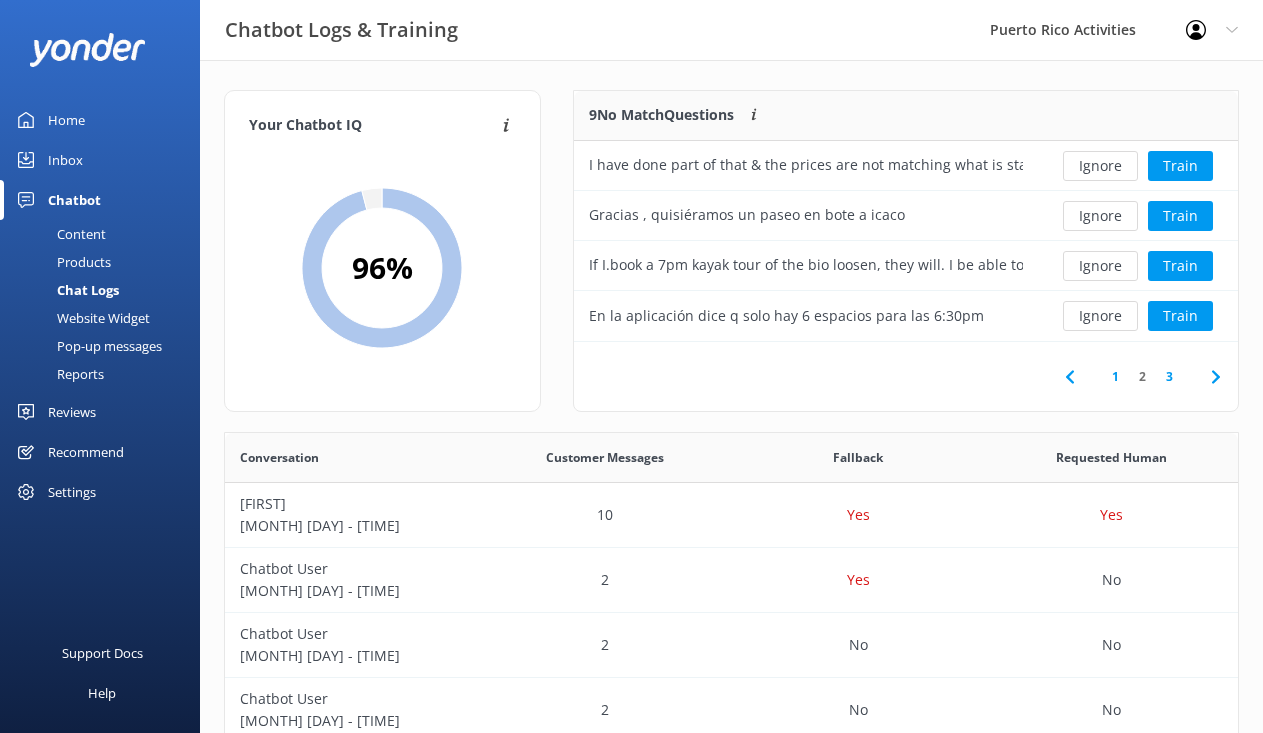 click on "3" at bounding box center [1169, 376] 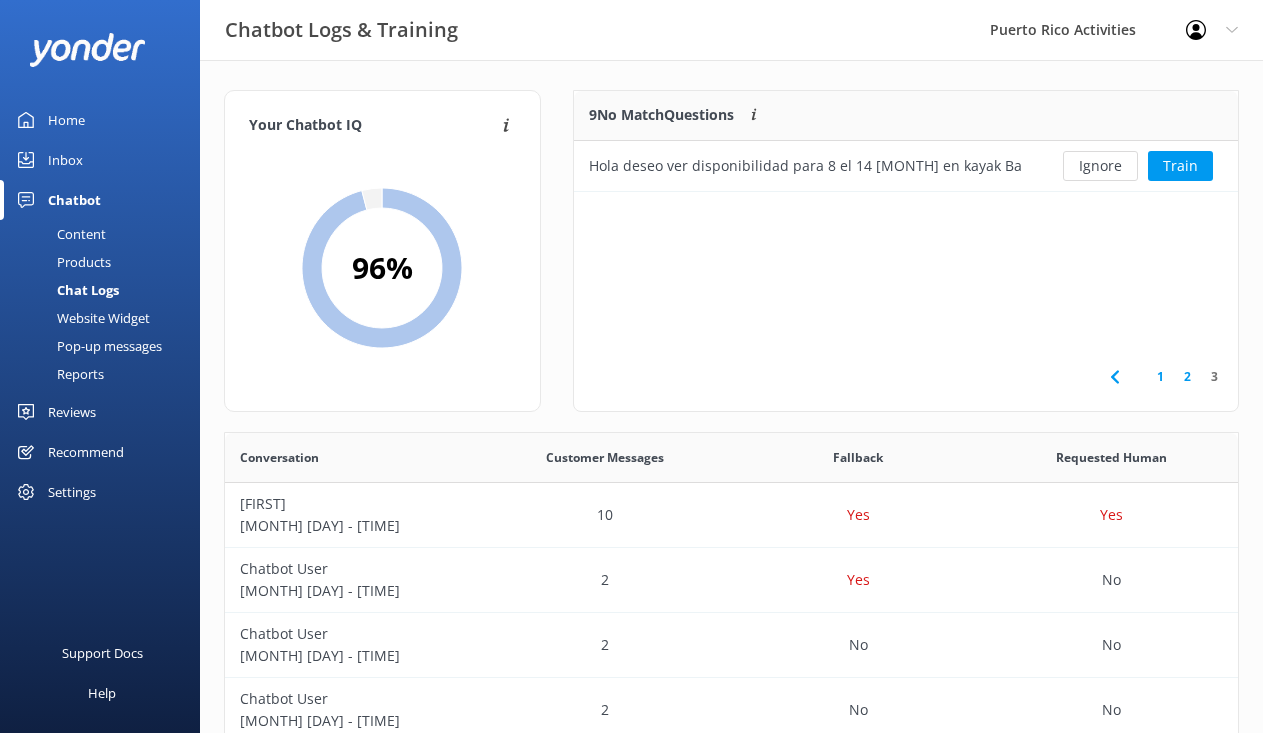 scroll, scrollTop: 101, scrollLeft: 664, axis: both 